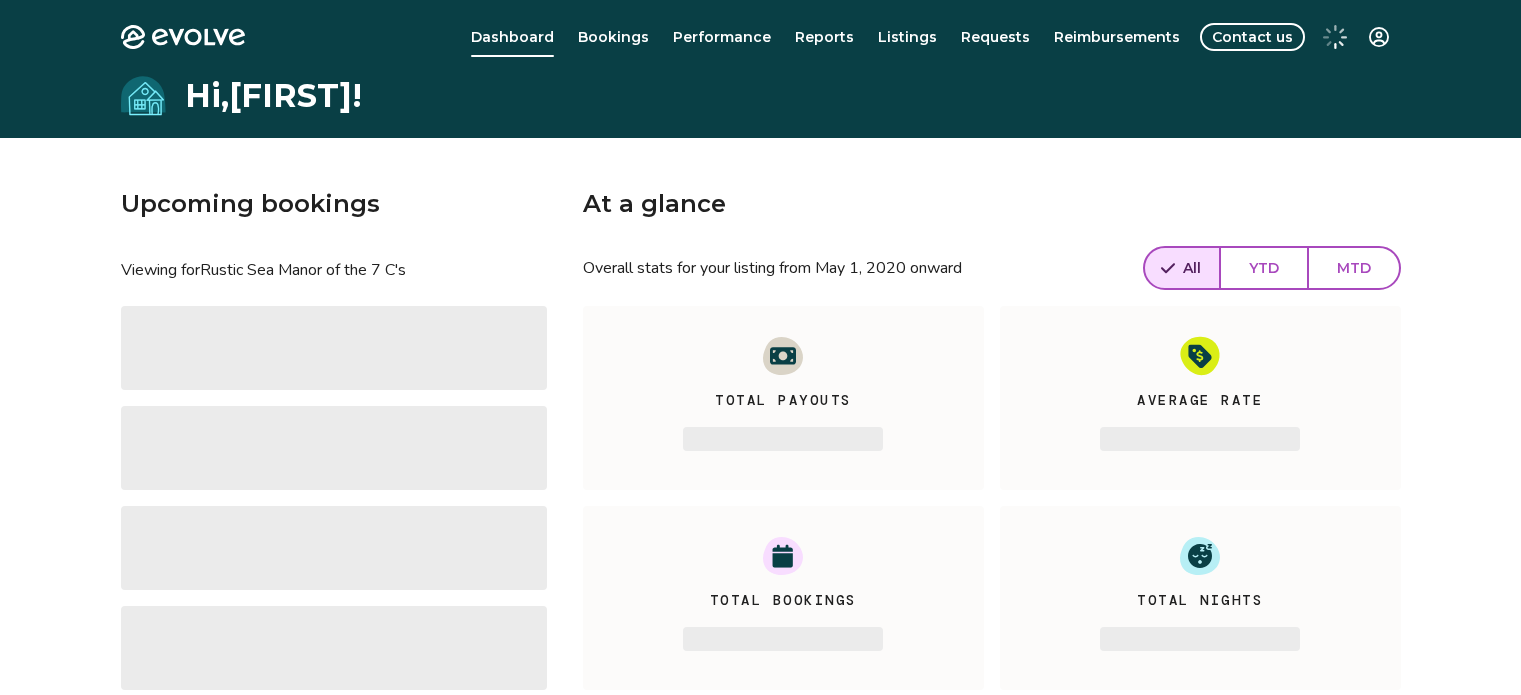 scroll, scrollTop: 0, scrollLeft: 0, axis: both 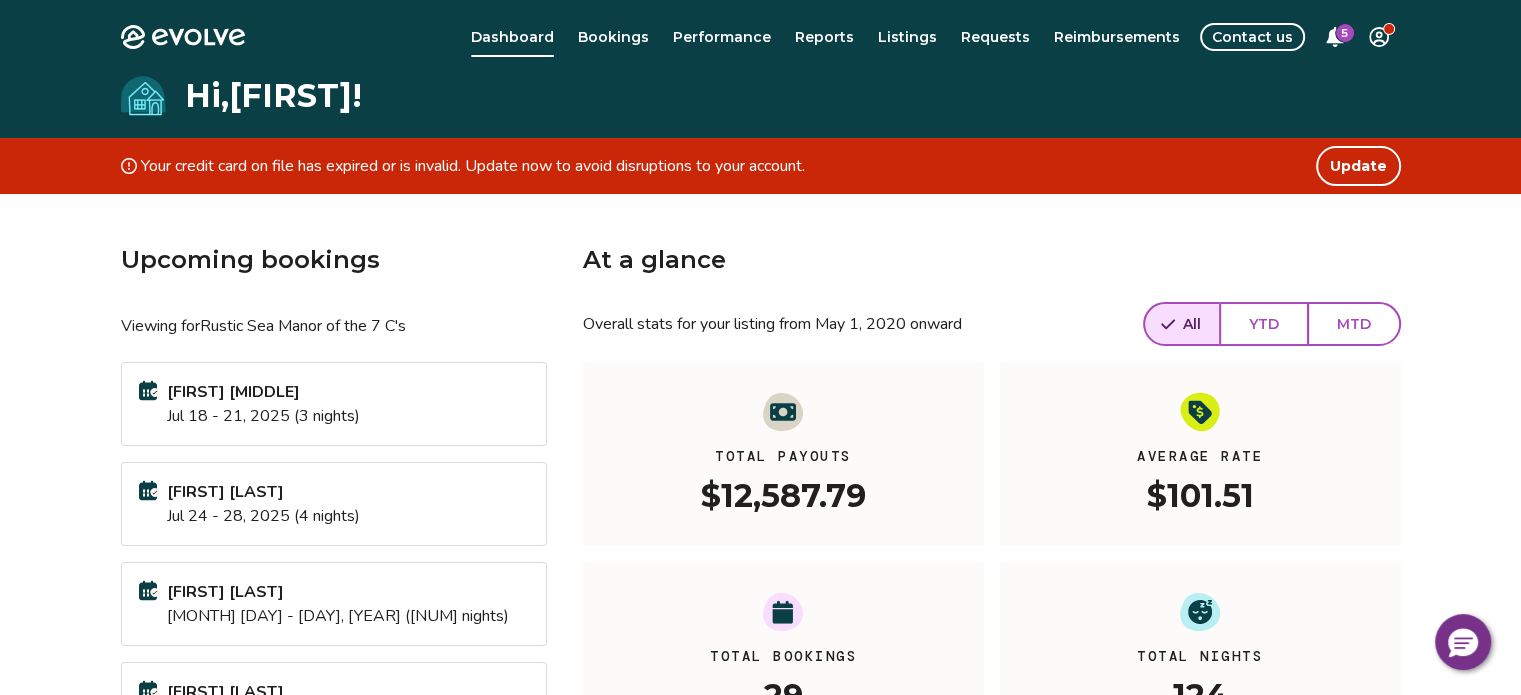 click on "Update" at bounding box center [1358, 166] 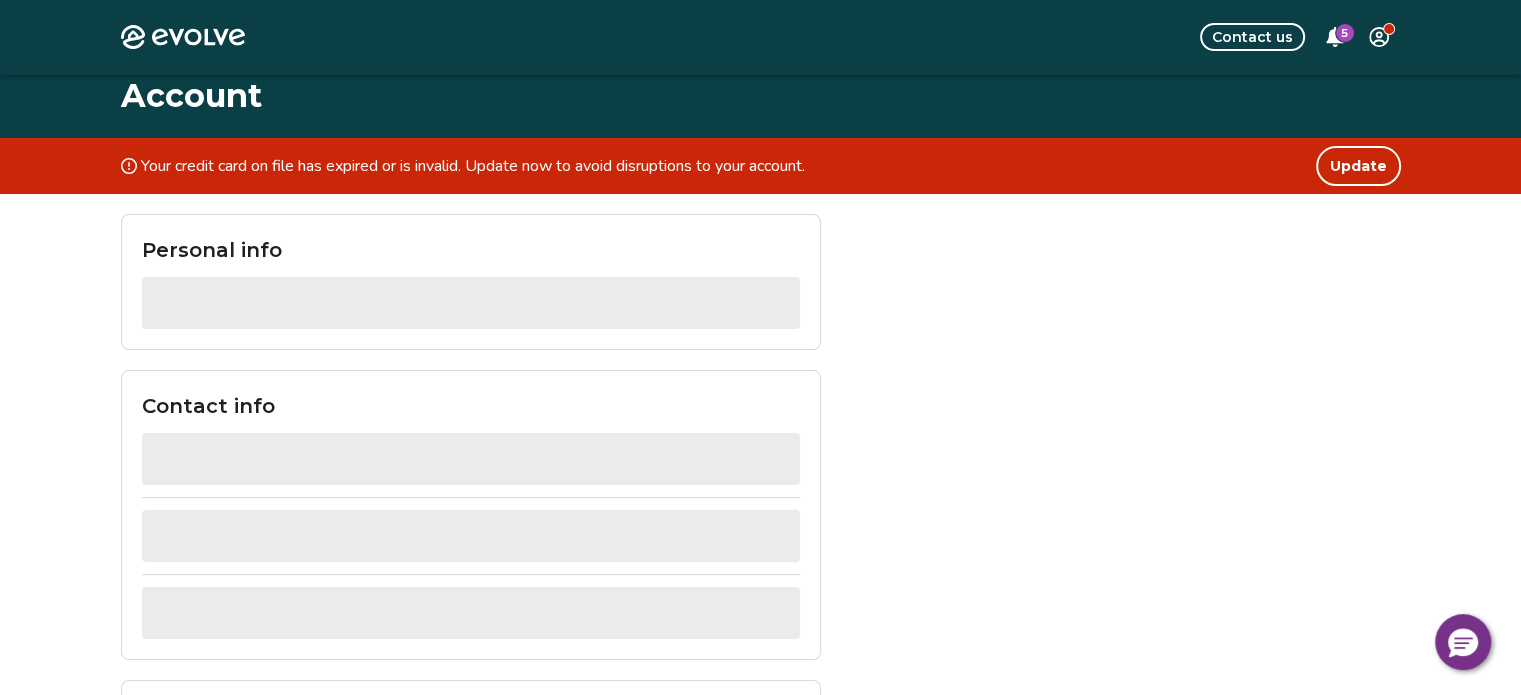 scroll, scrollTop: 1077, scrollLeft: 0, axis: vertical 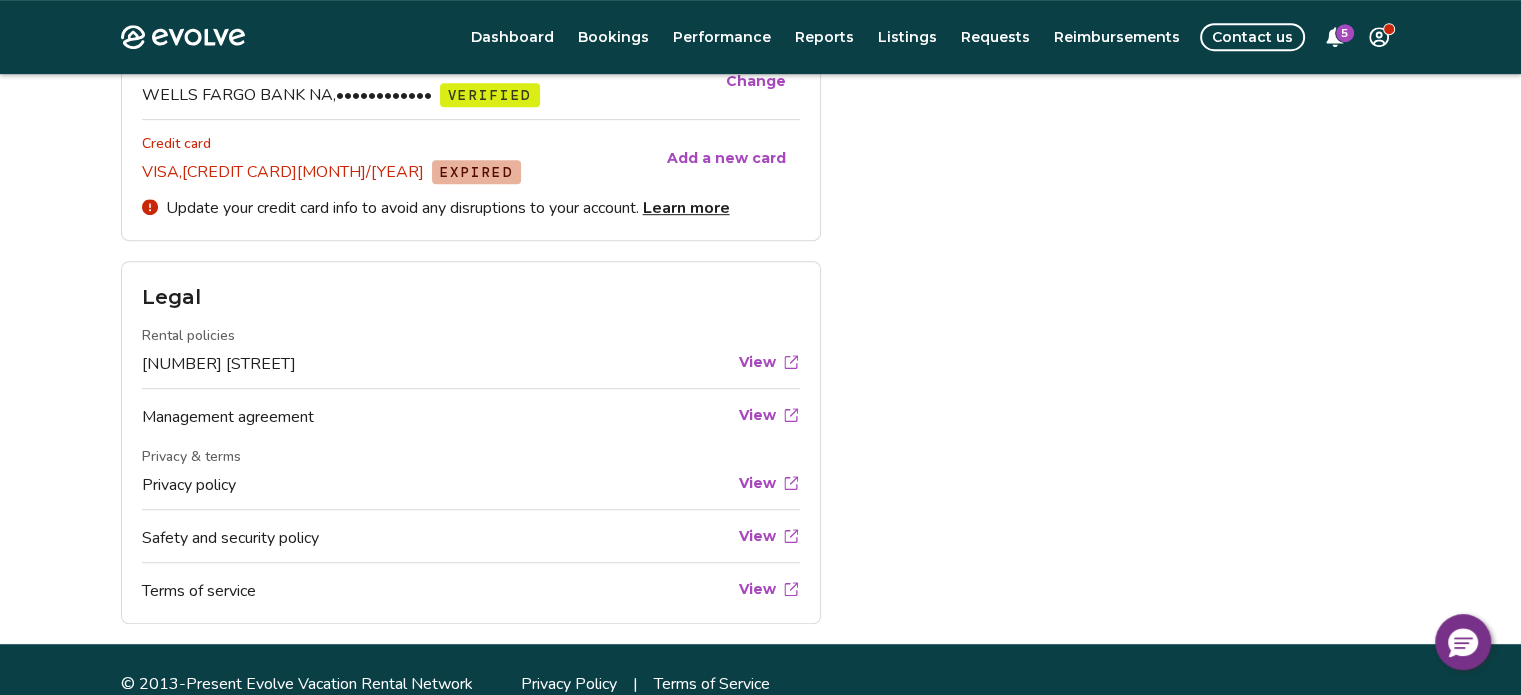 click on "Add a new card" at bounding box center (726, 158) 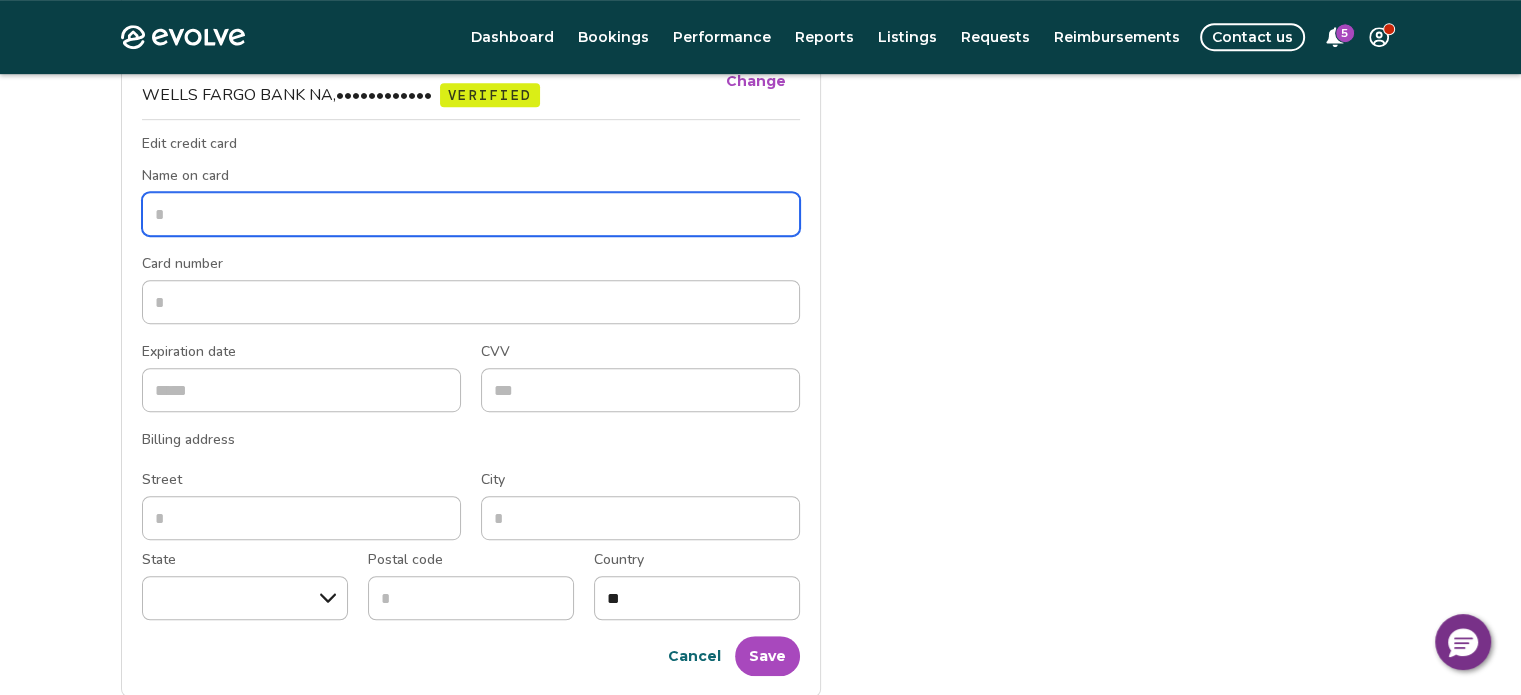 click on "Name on card" at bounding box center [471, 214] 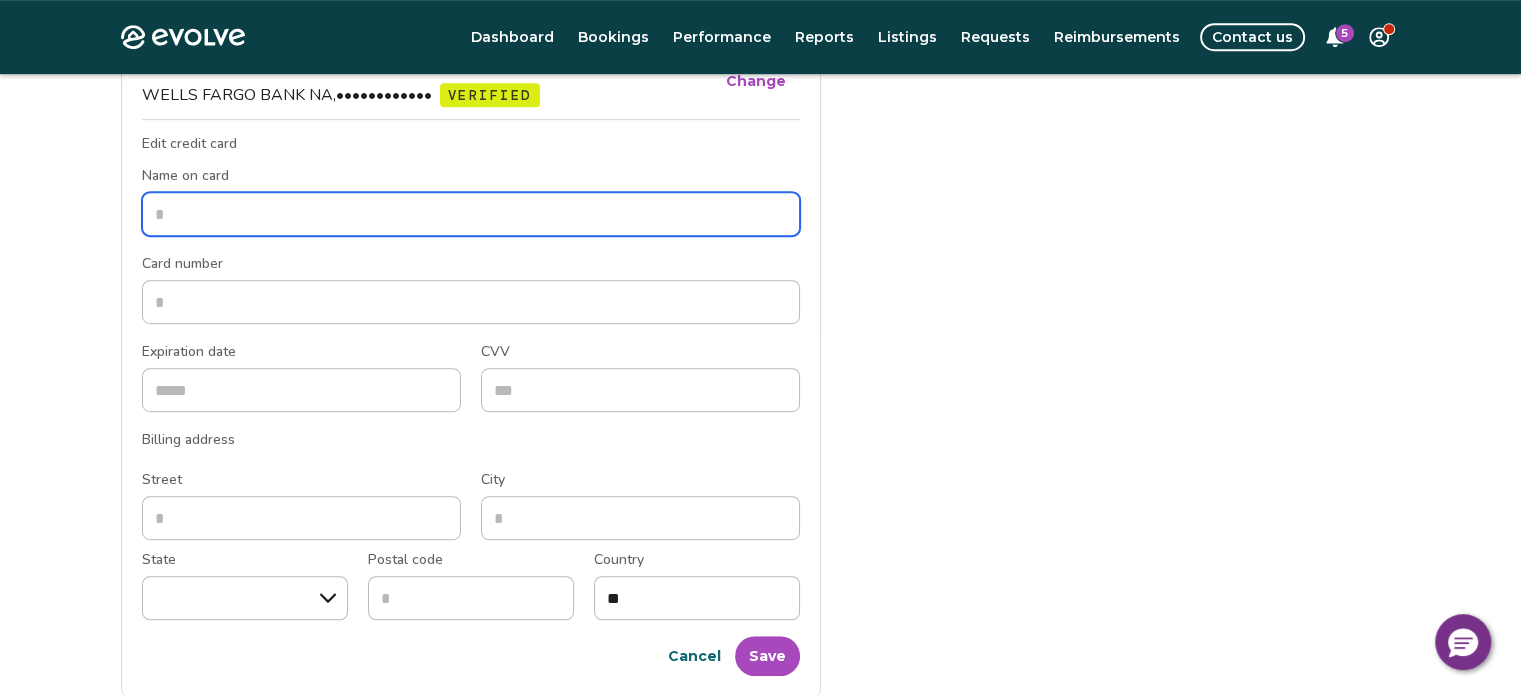 type on "**********" 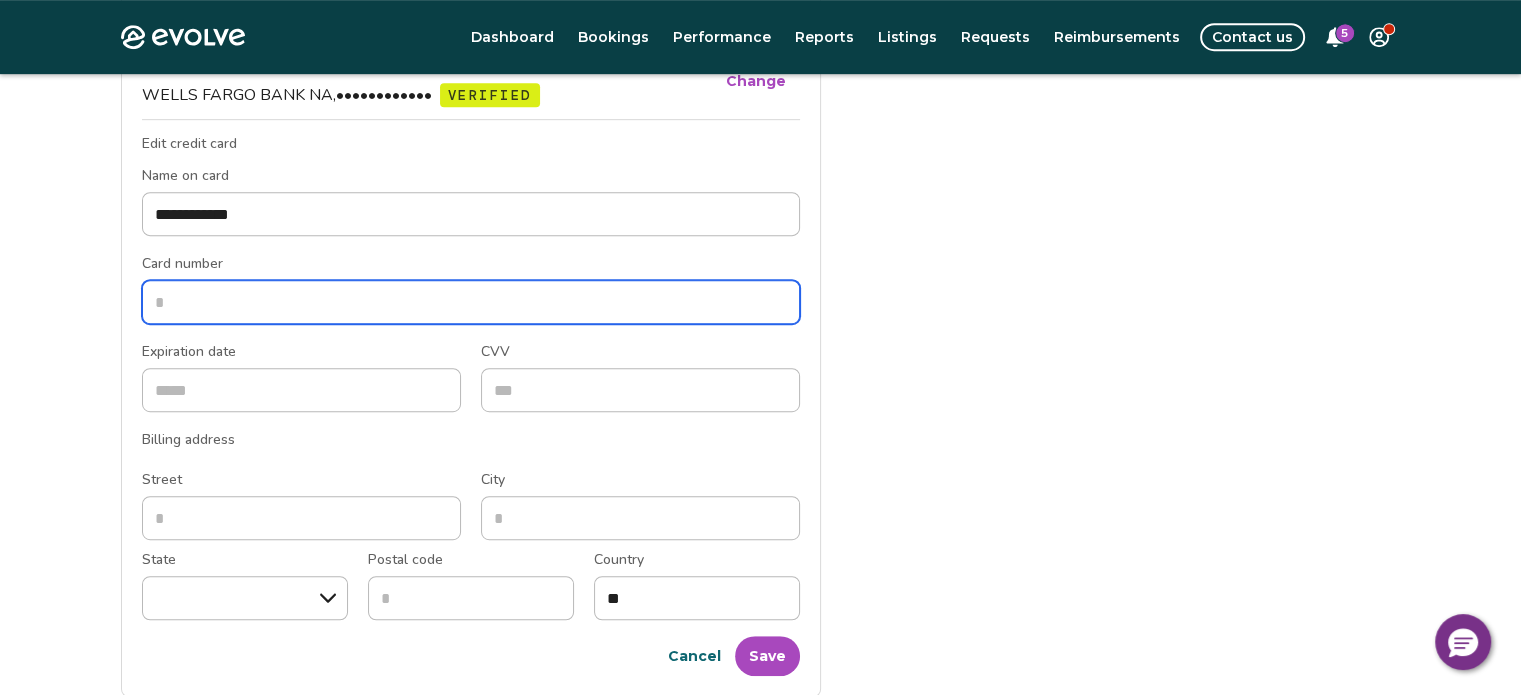 type on "**********" 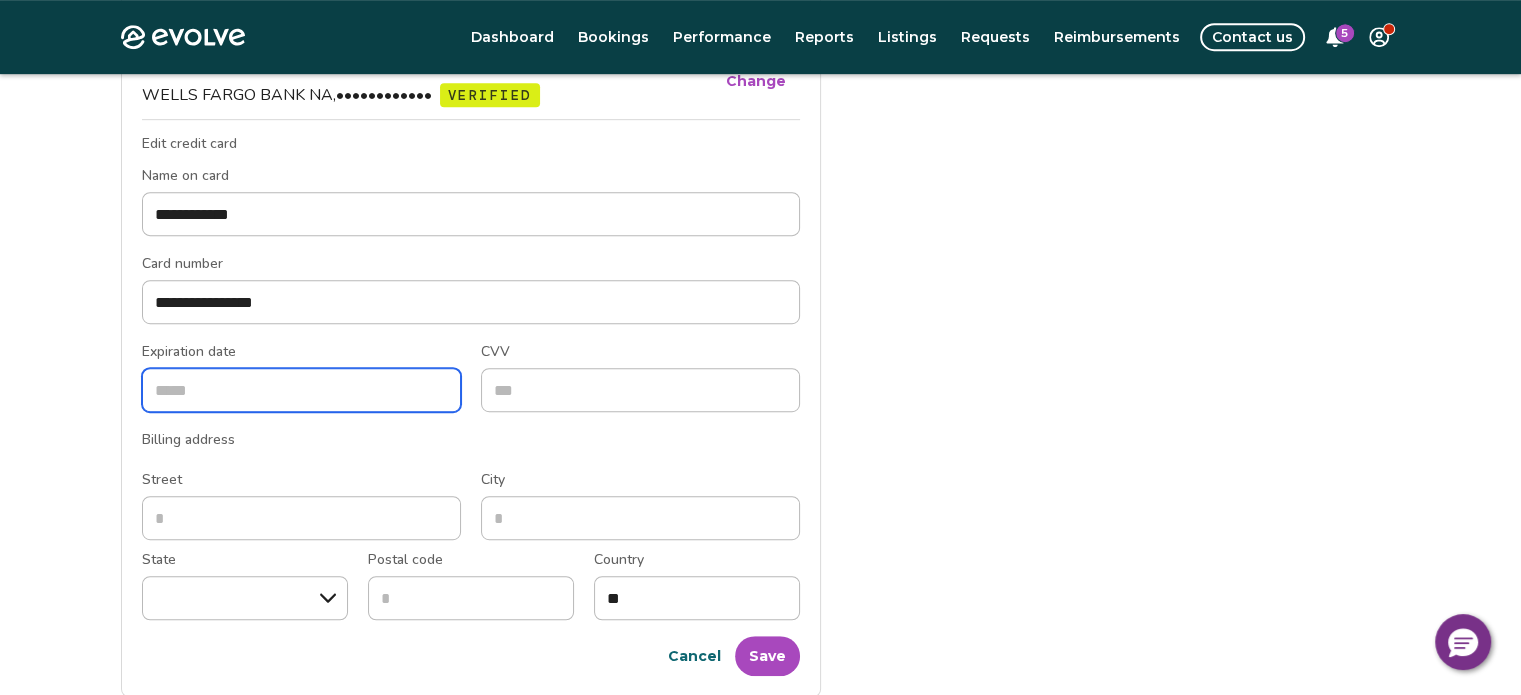 type on "*****" 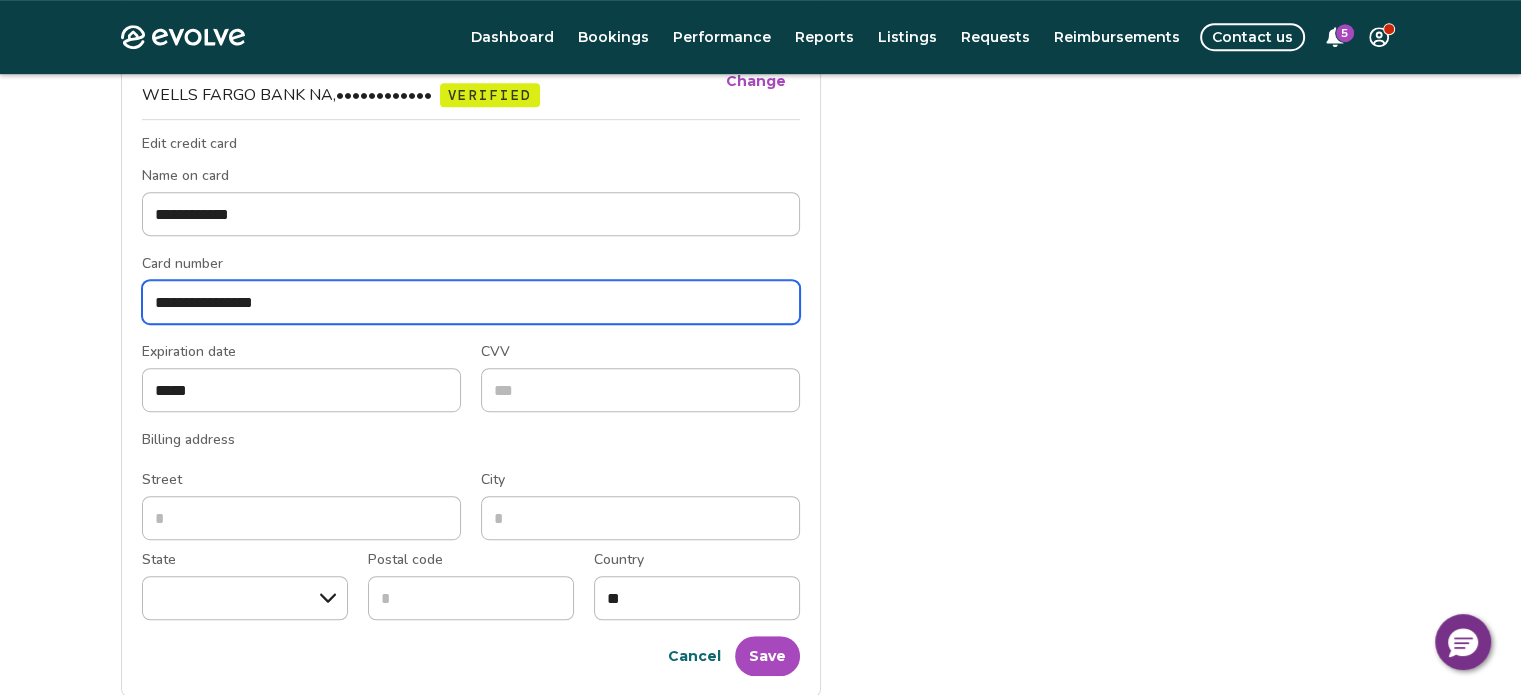 click on "**********" at bounding box center [471, 302] 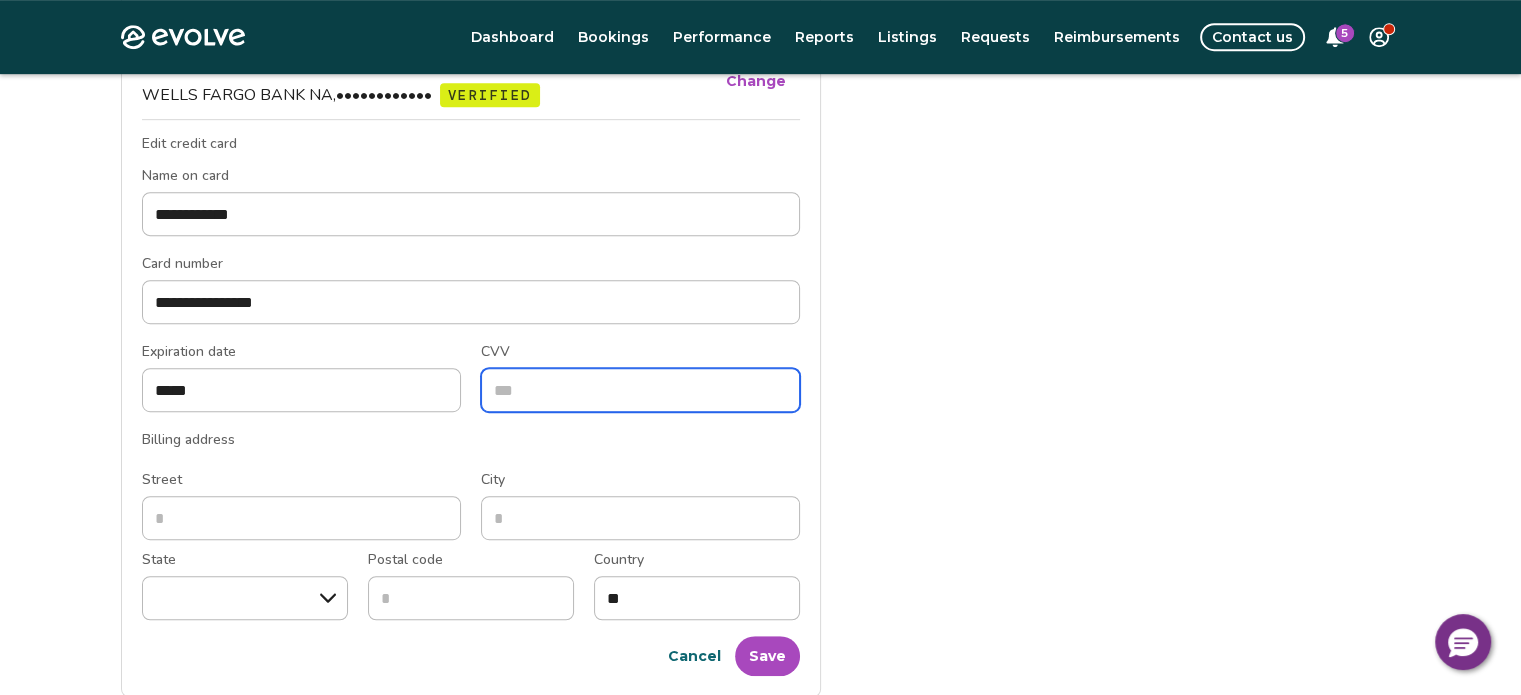 click on "CVV" at bounding box center (640, 390) 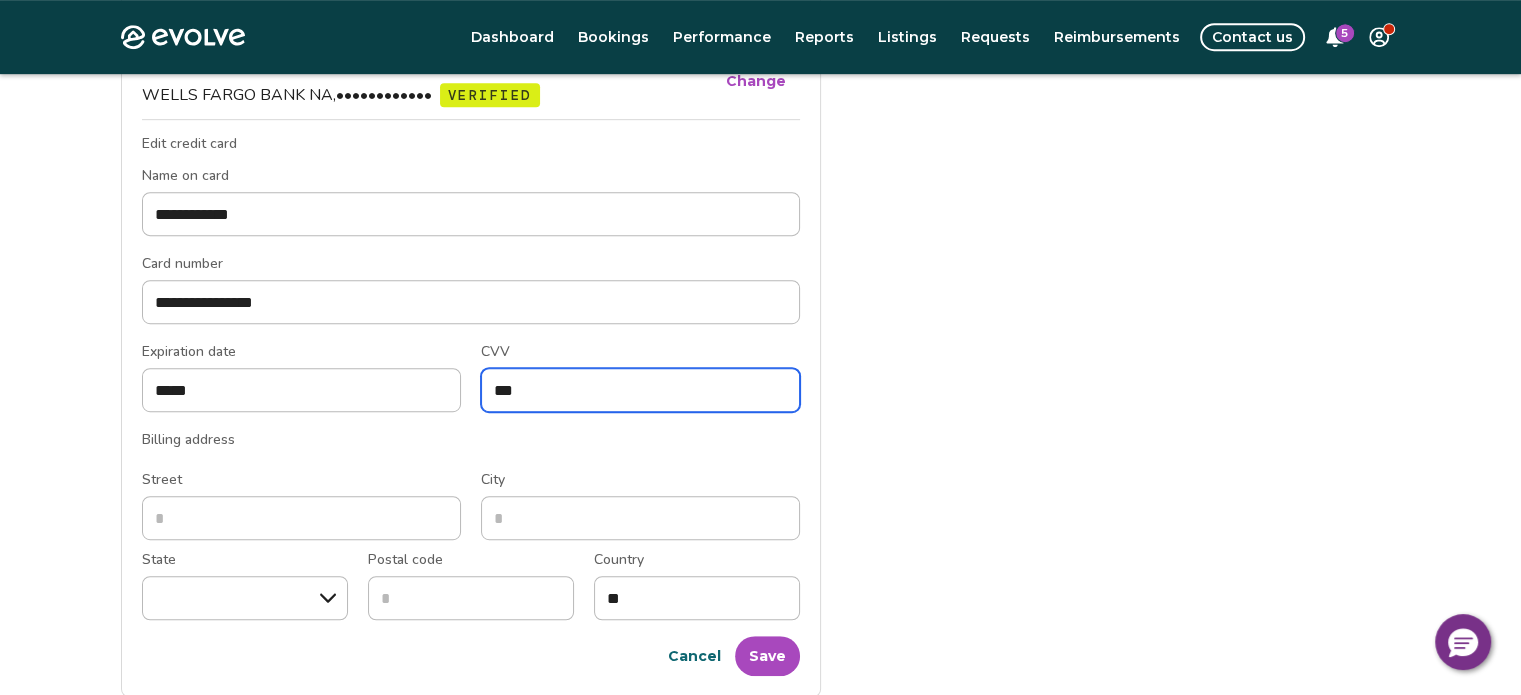type on "***" 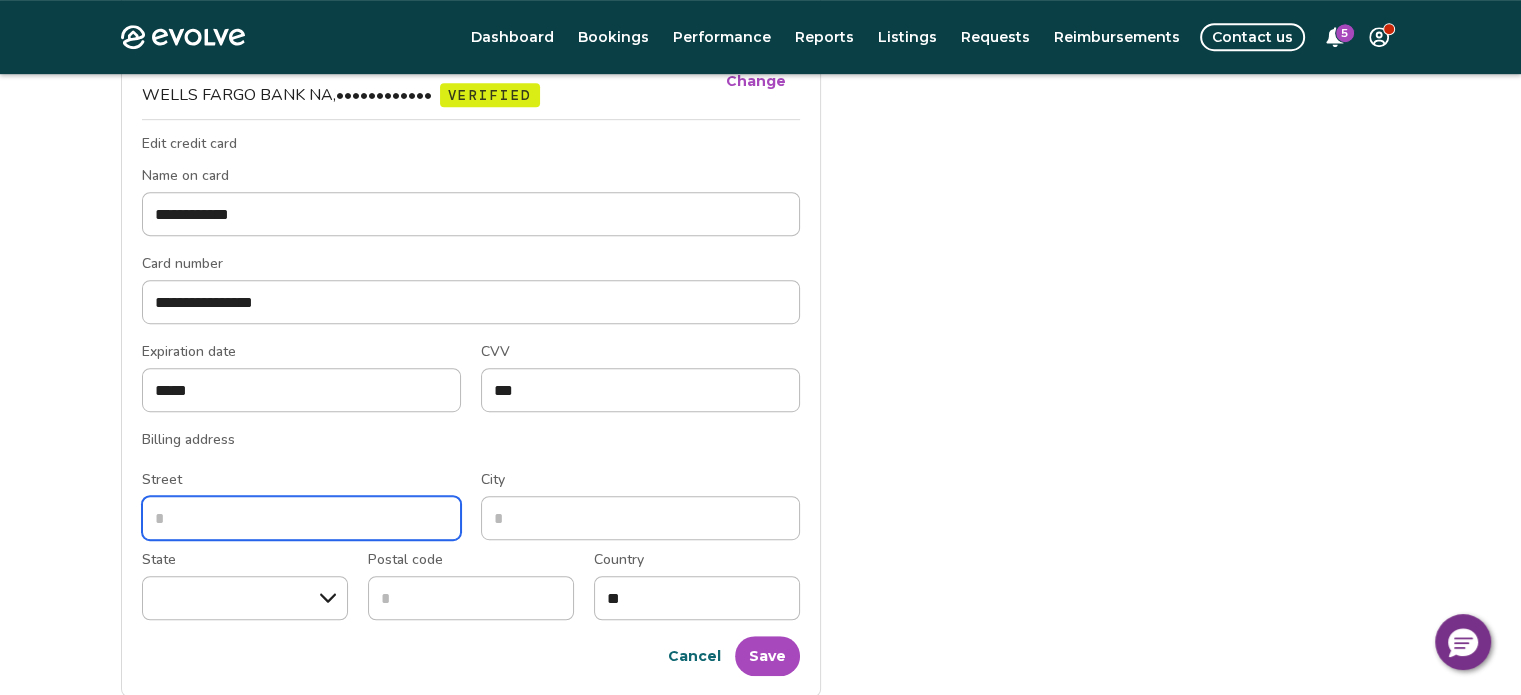 click on "Street" at bounding box center [301, 518] 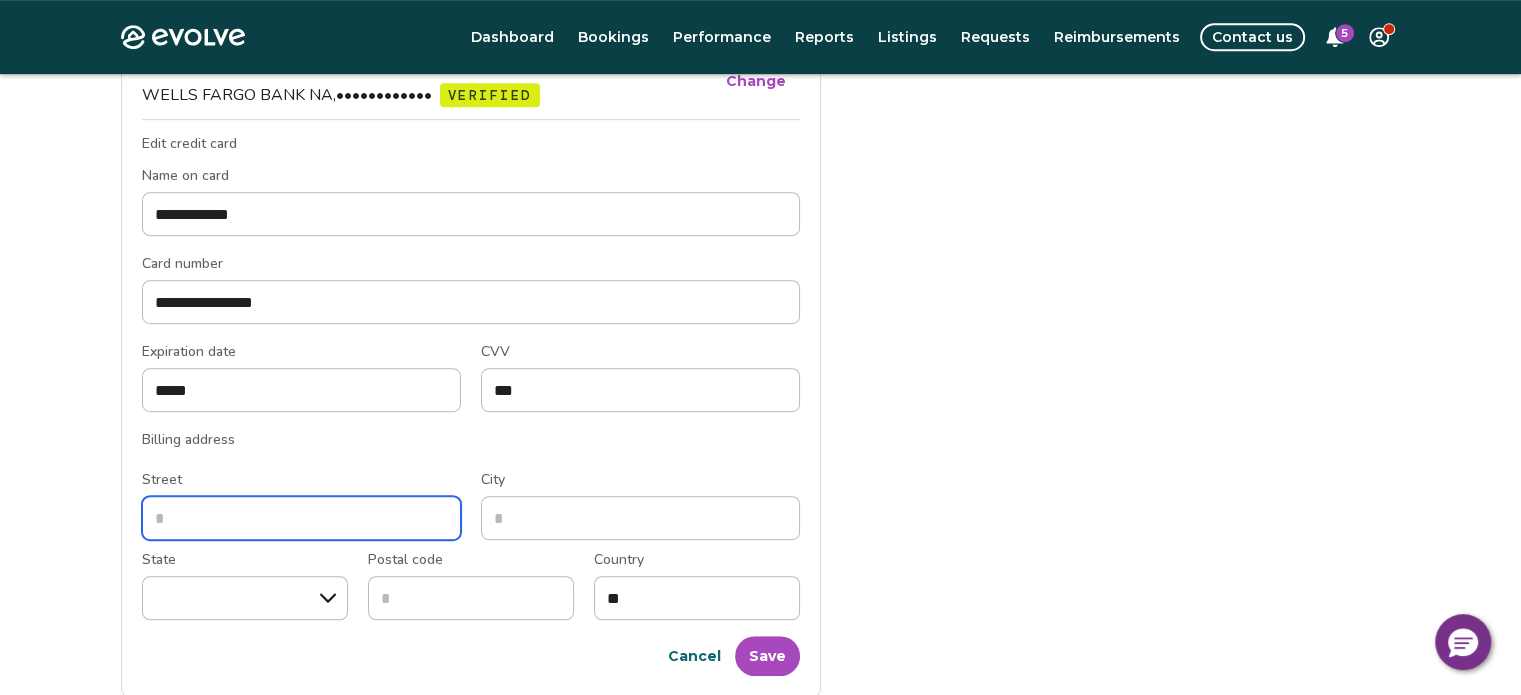 type on "**********" 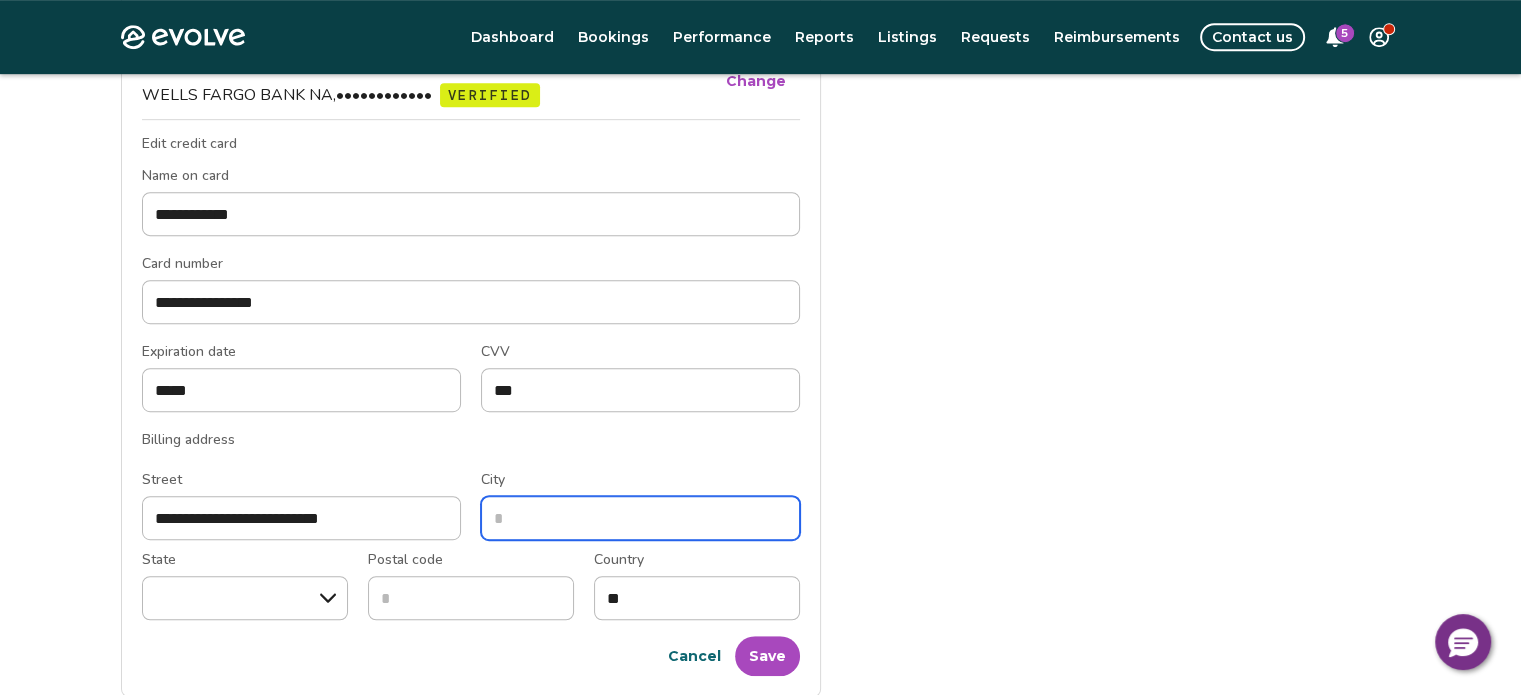 type on "******" 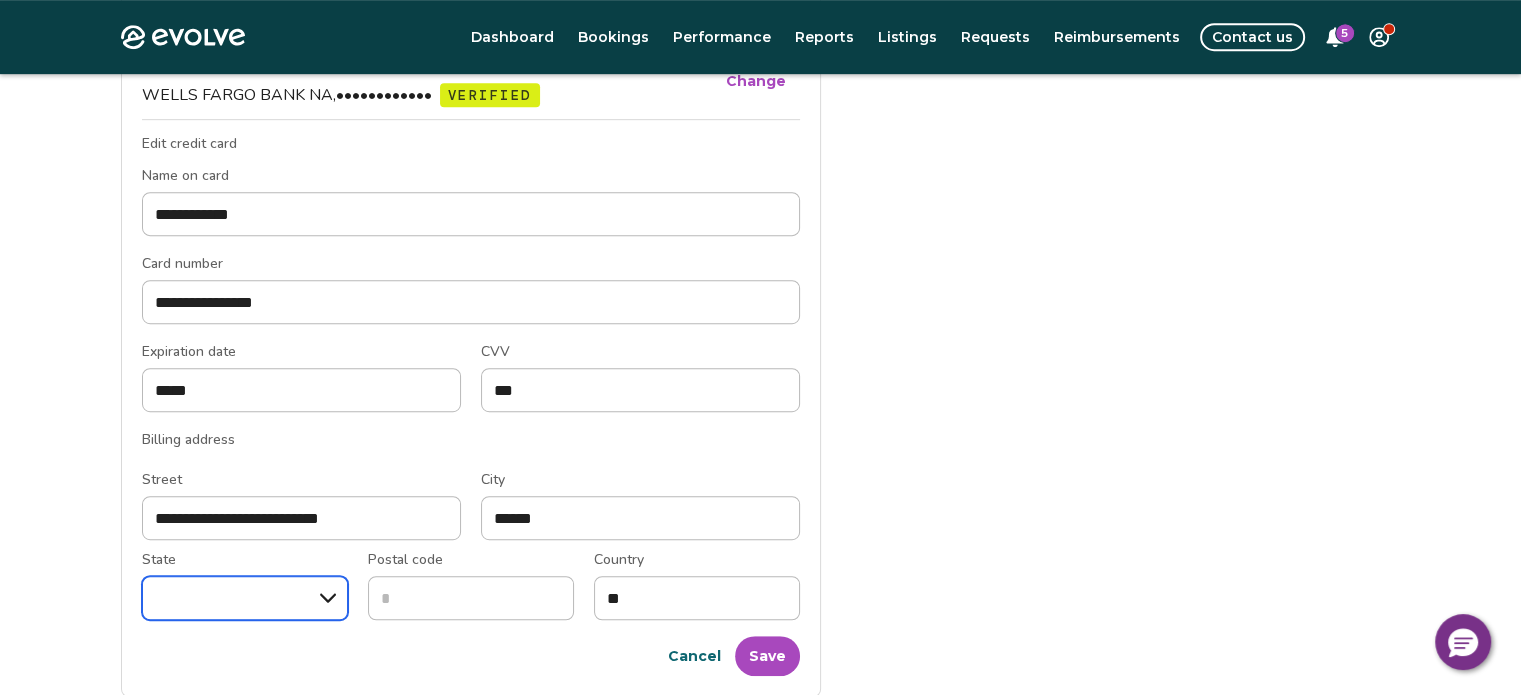 select on "**" 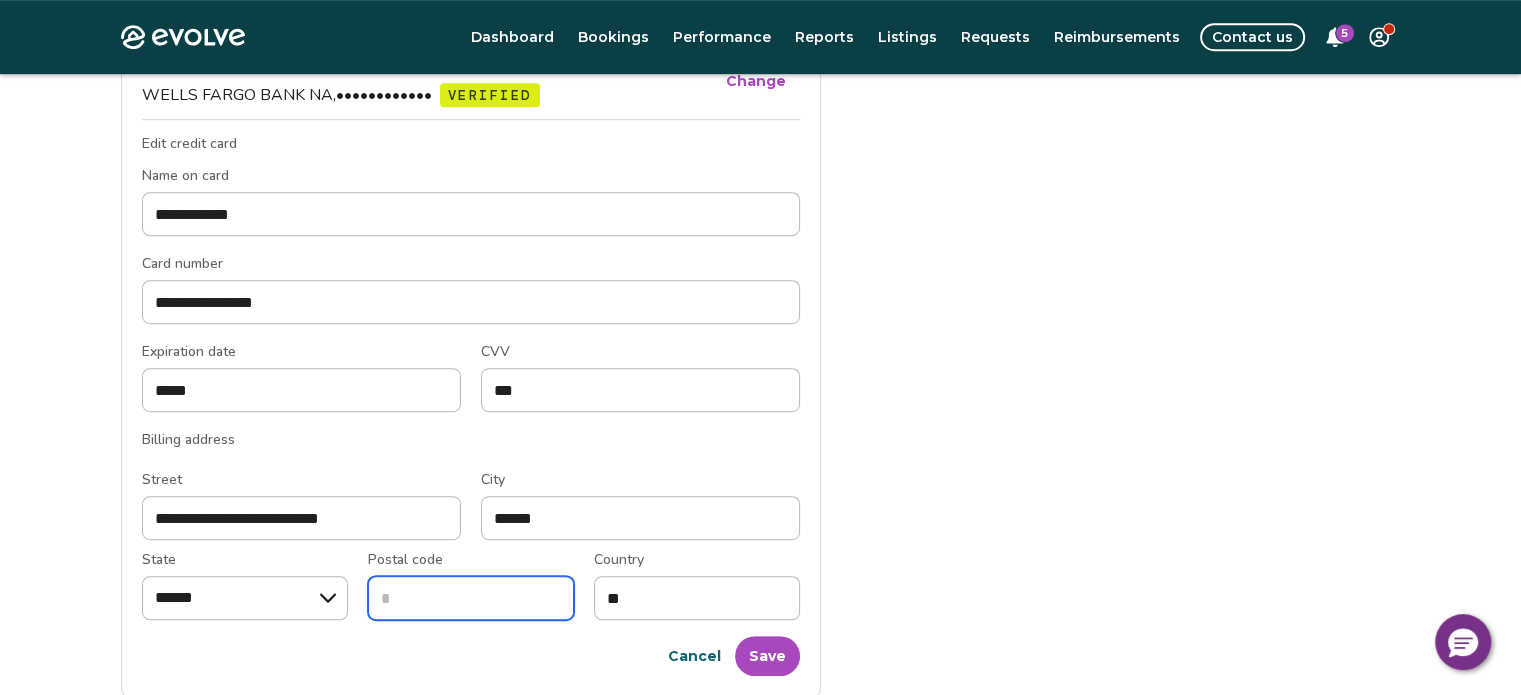 type on "**********" 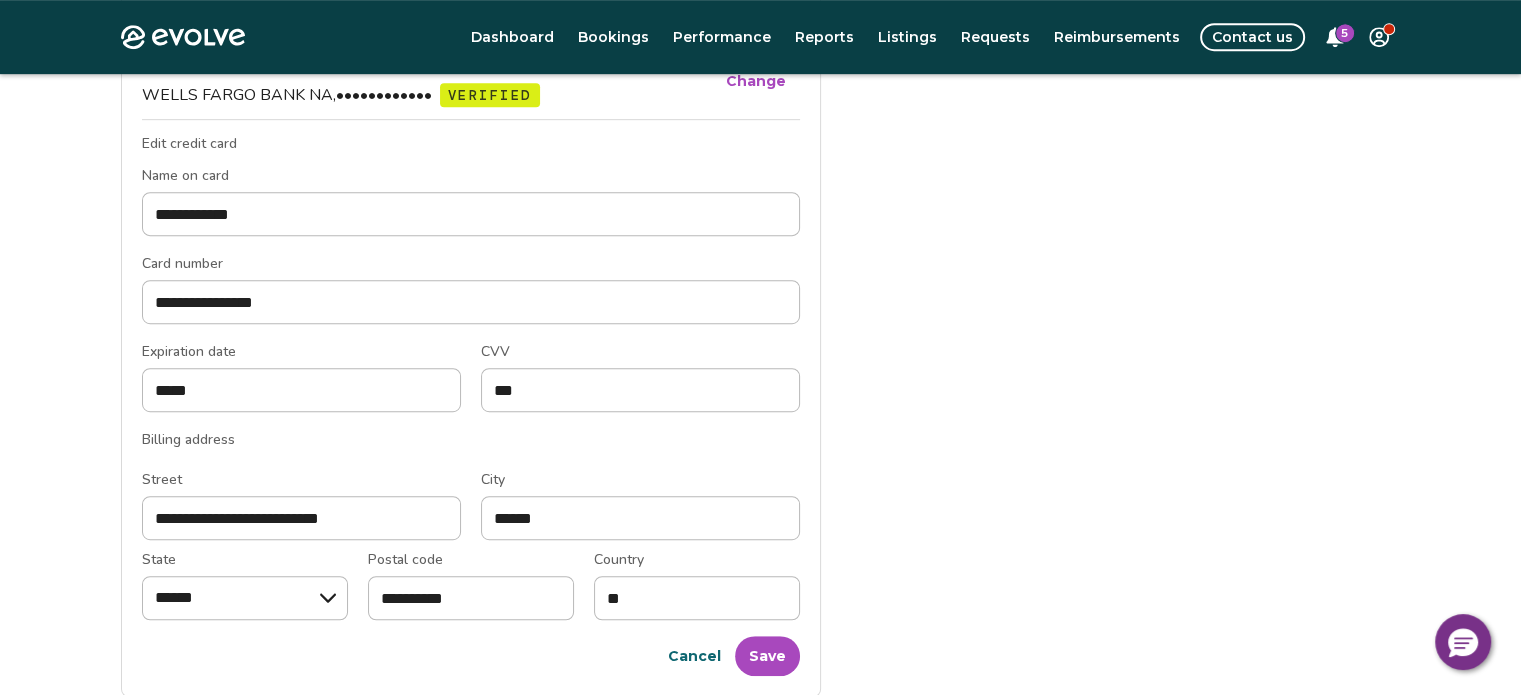 click on "Save" at bounding box center (767, 656) 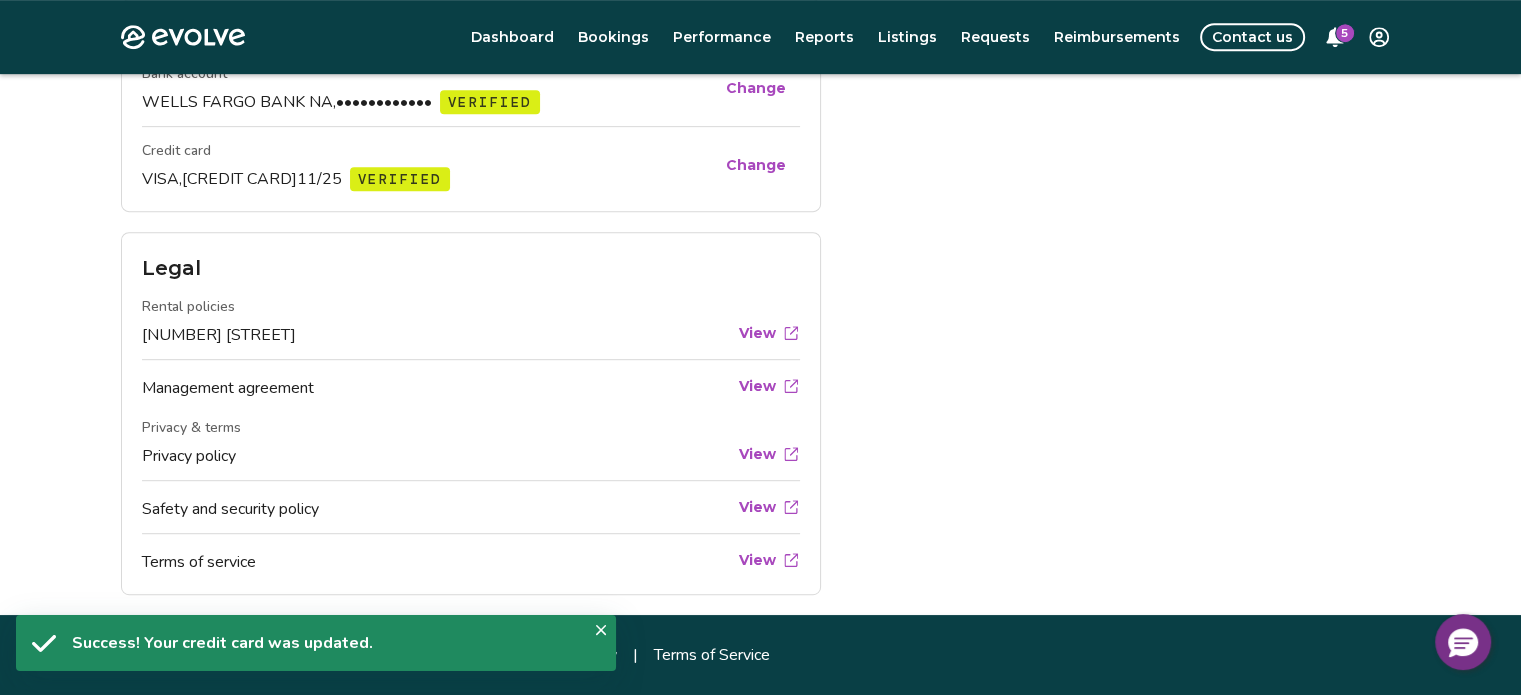 scroll, scrollTop: 1011, scrollLeft: 0, axis: vertical 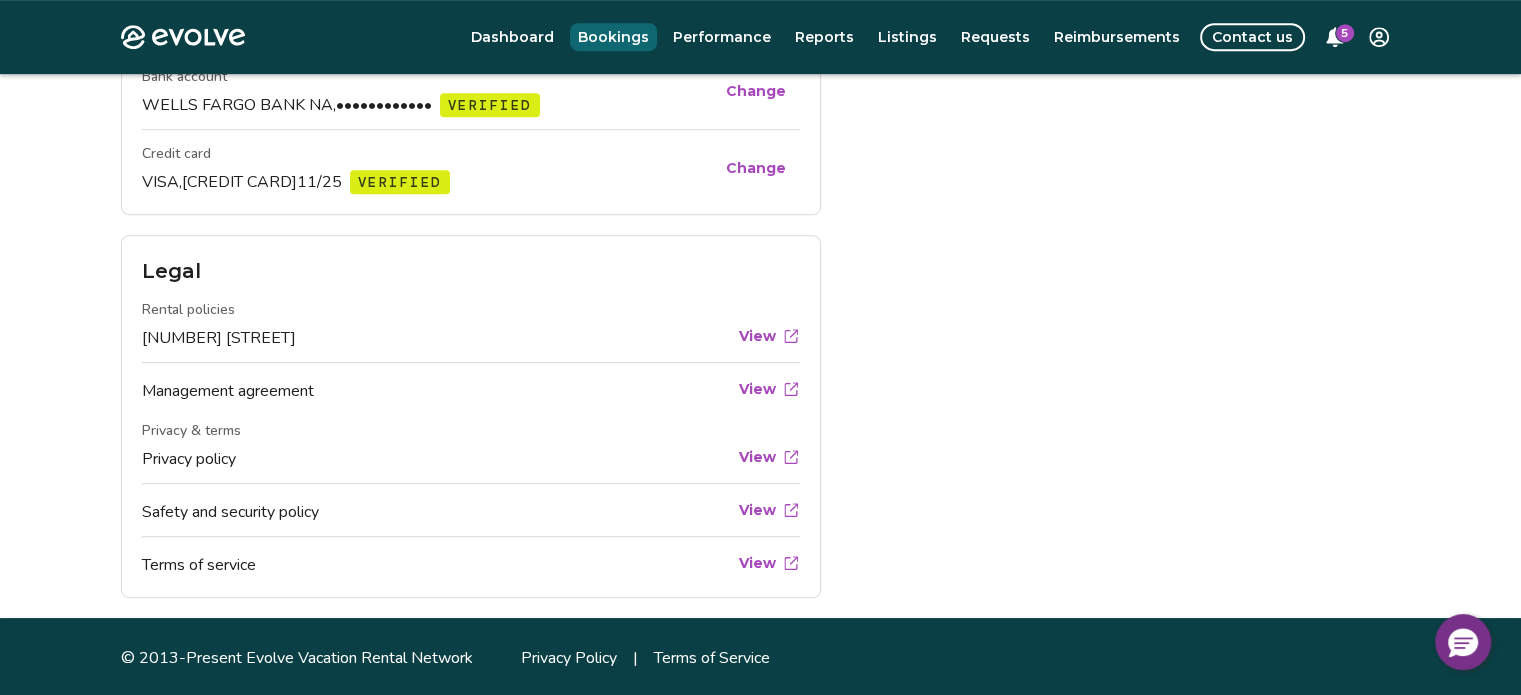 click on "Bookings" at bounding box center [613, 37] 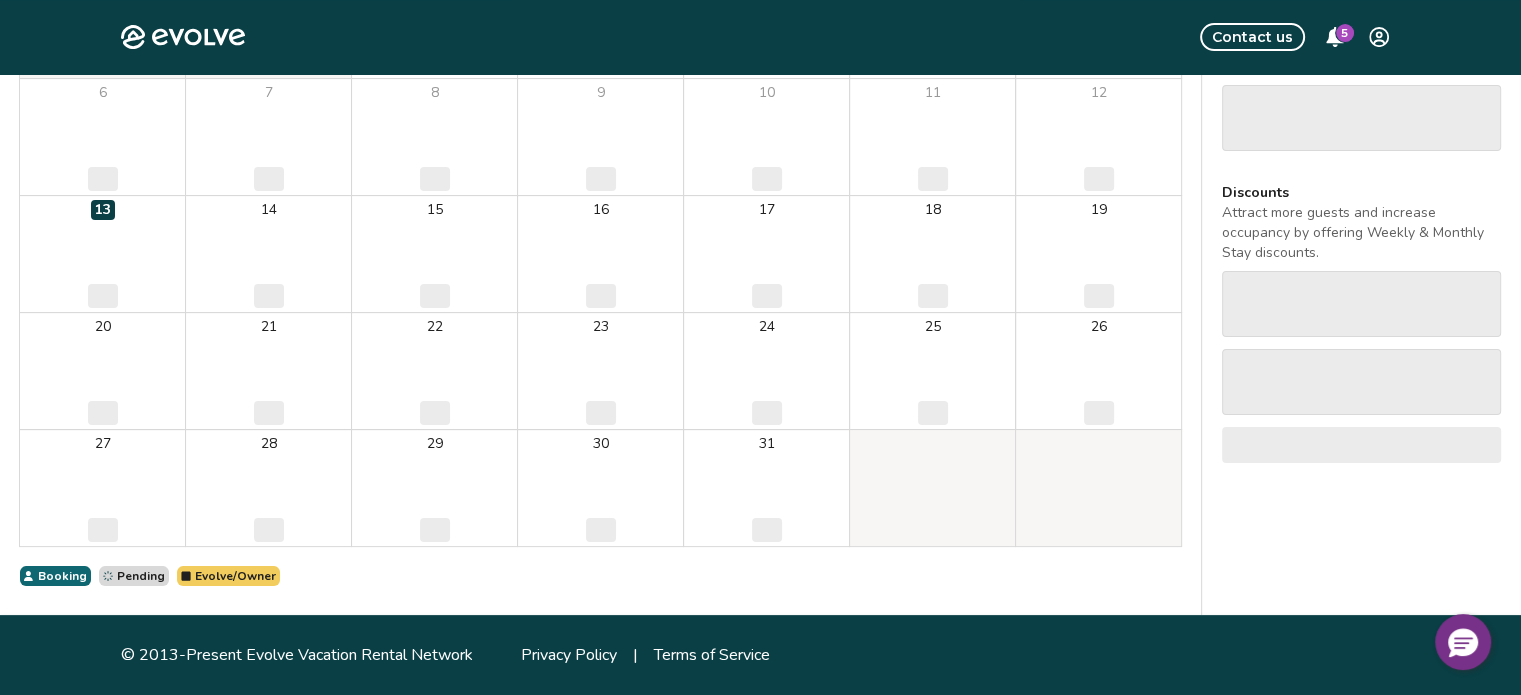 scroll, scrollTop: 0, scrollLeft: 0, axis: both 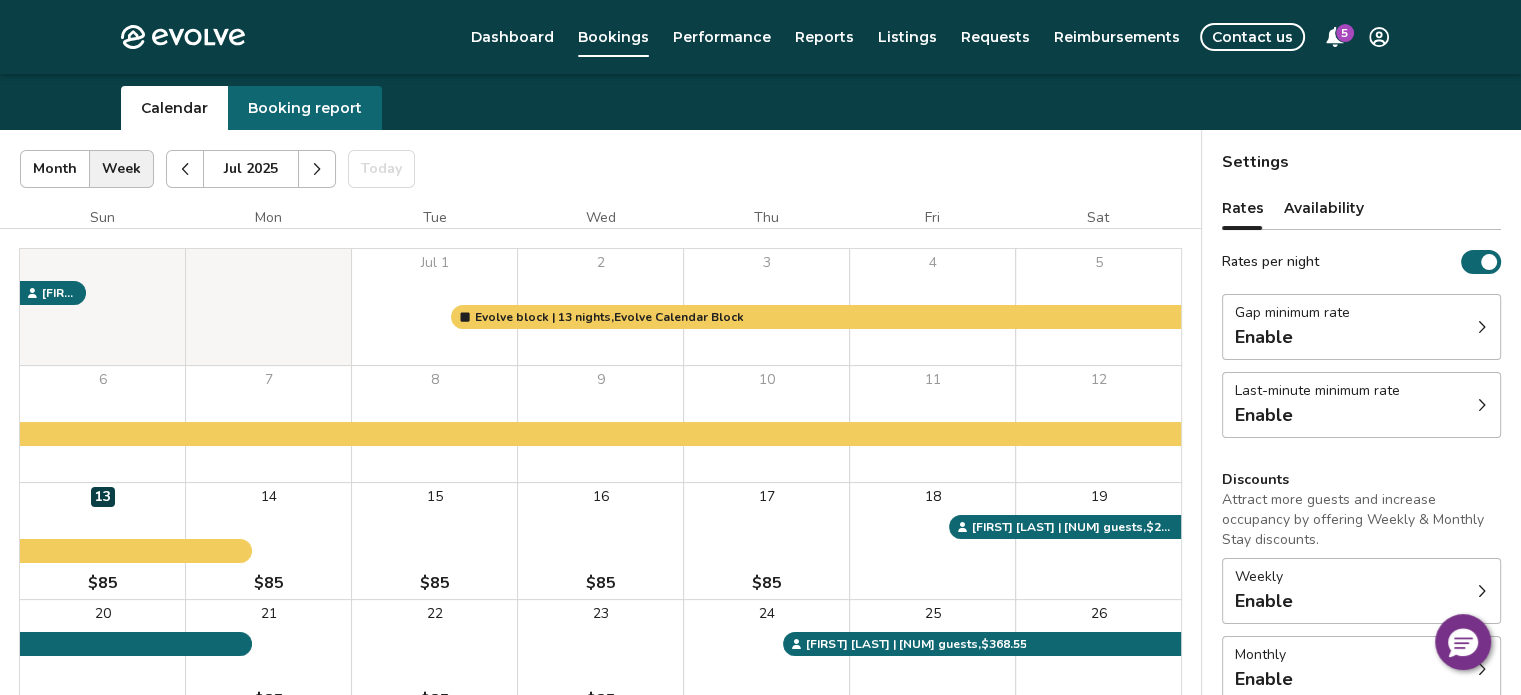 click 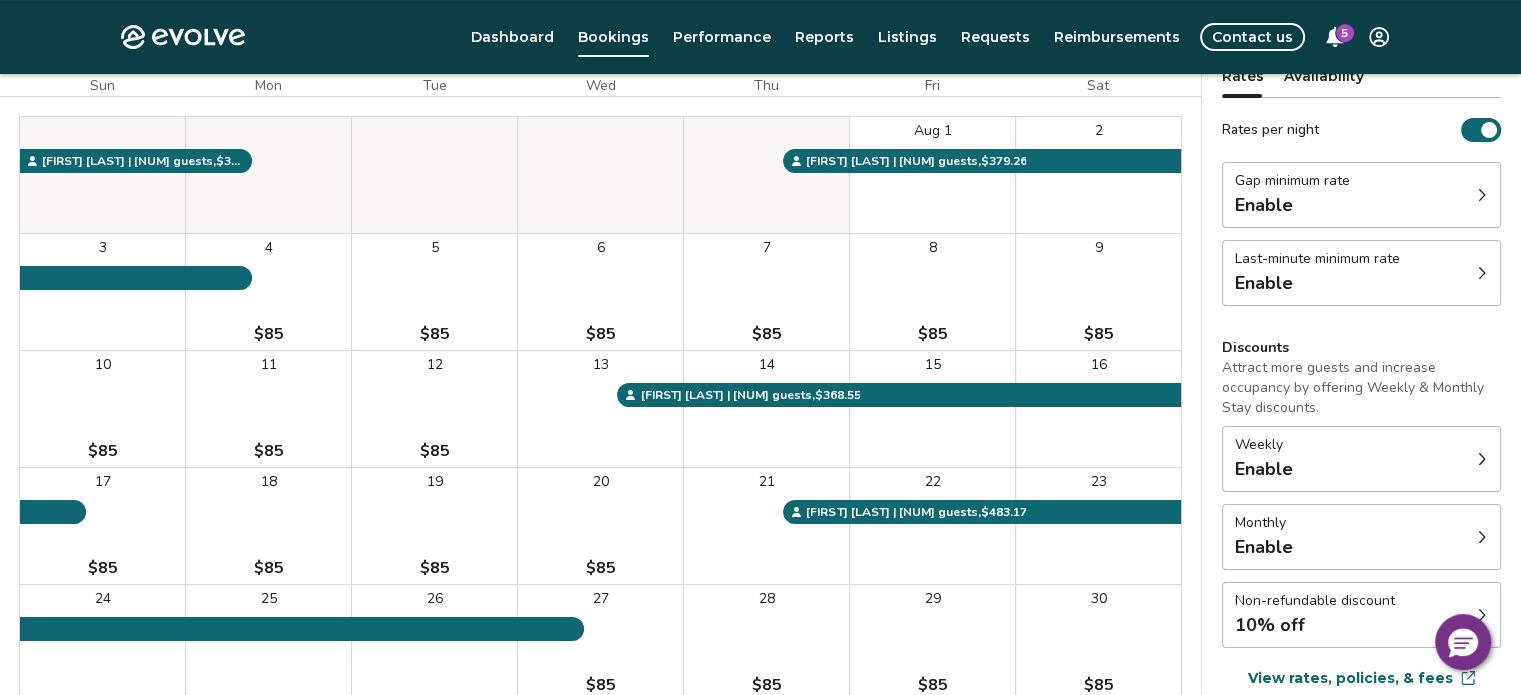 scroll, scrollTop: 197, scrollLeft: 0, axis: vertical 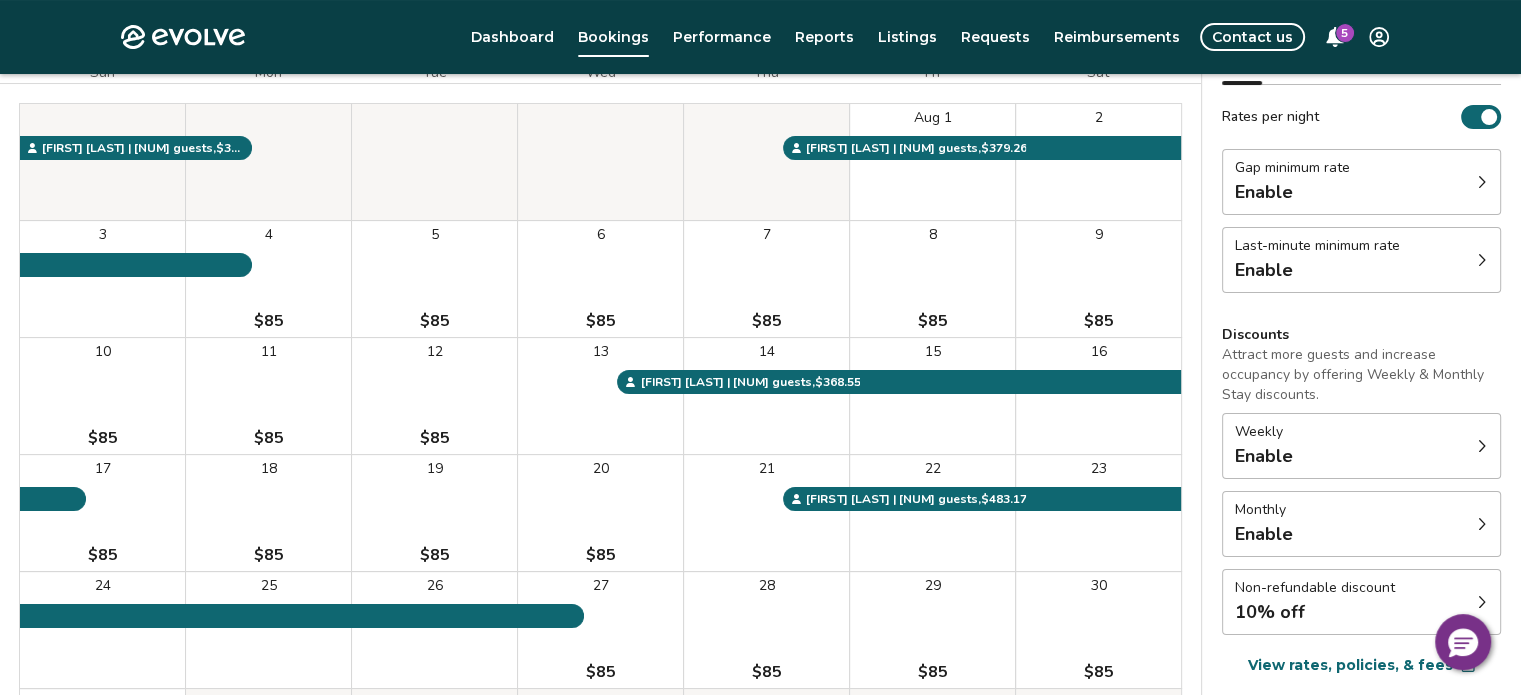 click 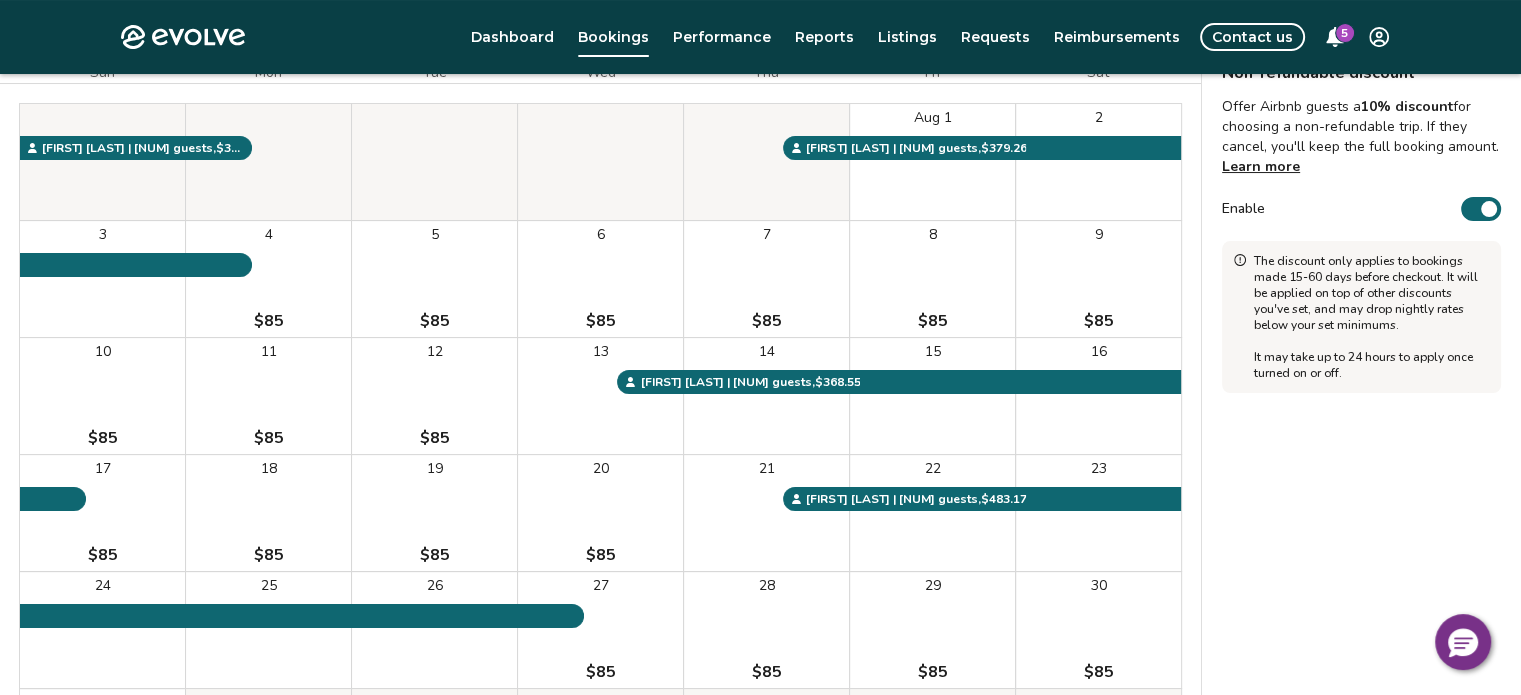 click at bounding box center [1489, 209] 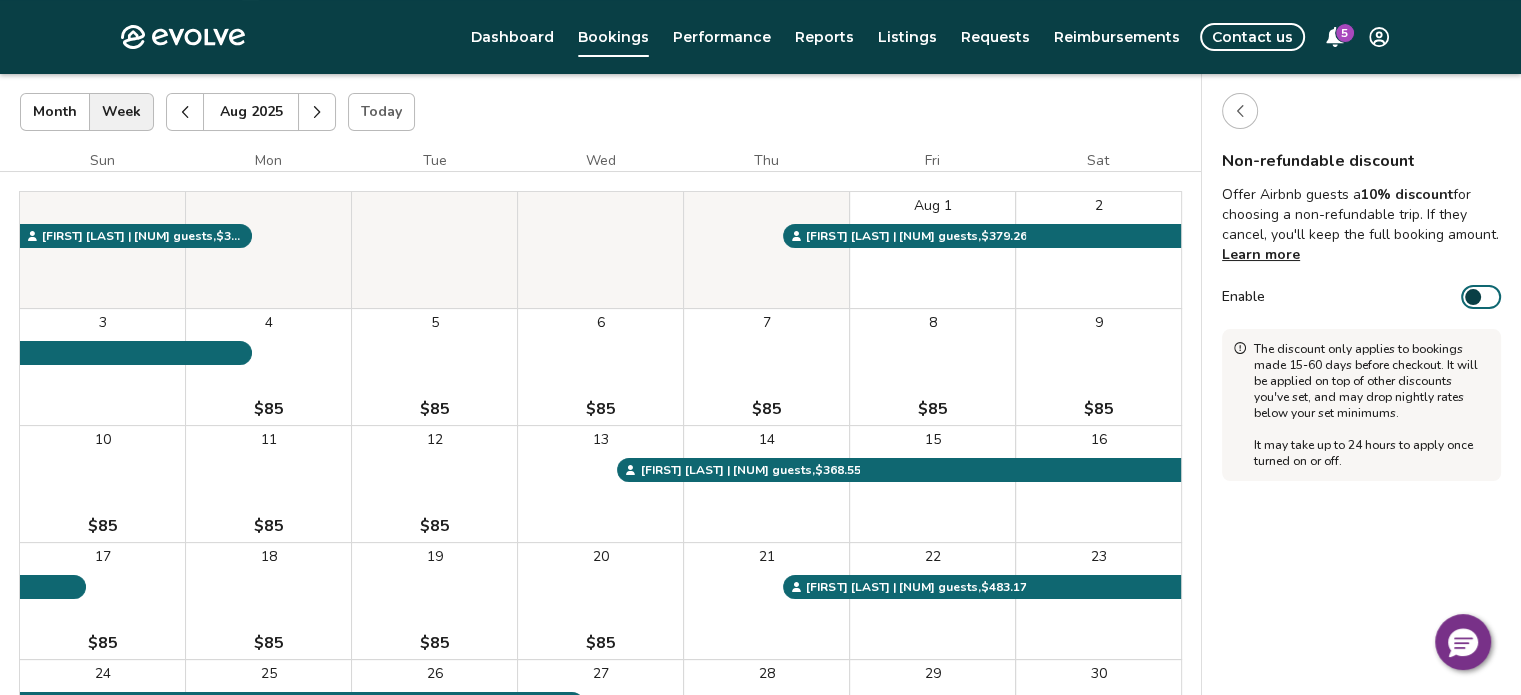 scroll, scrollTop: 108, scrollLeft: 0, axis: vertical 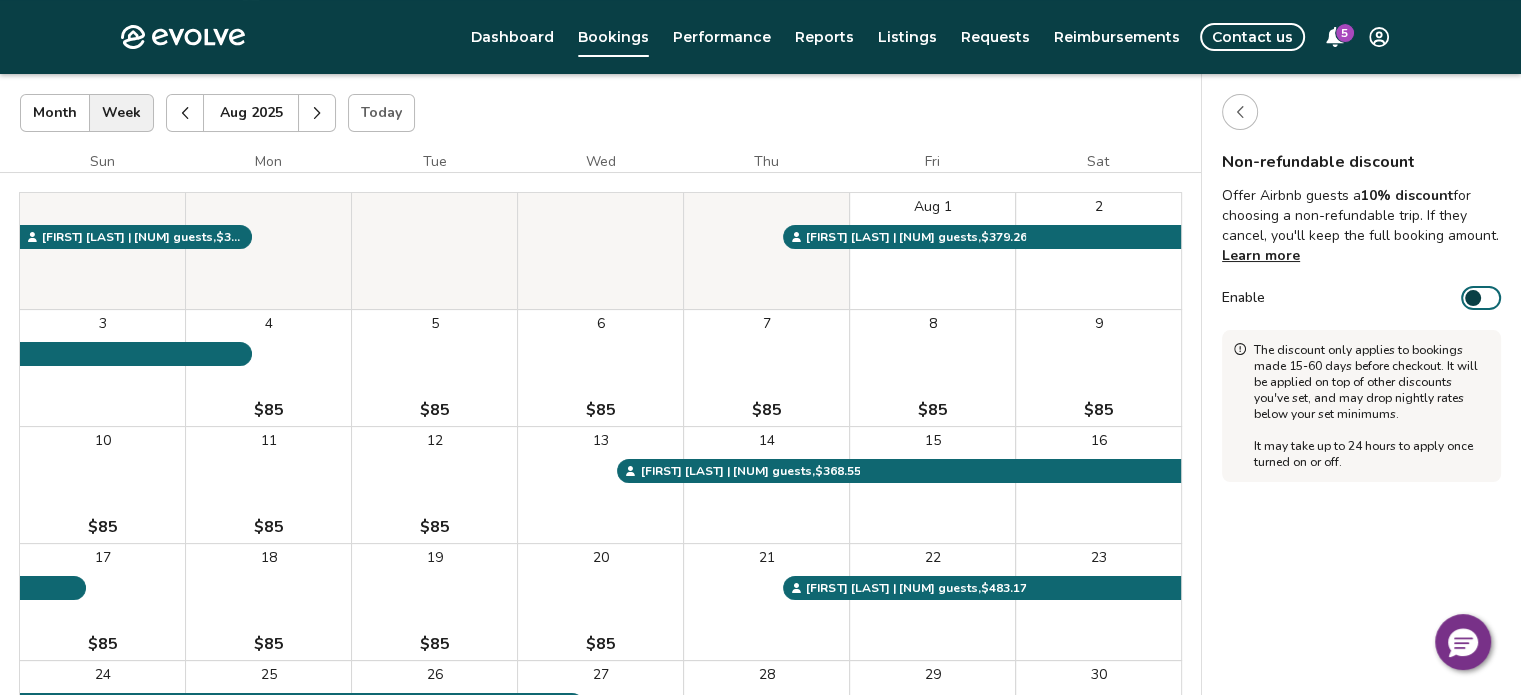 click 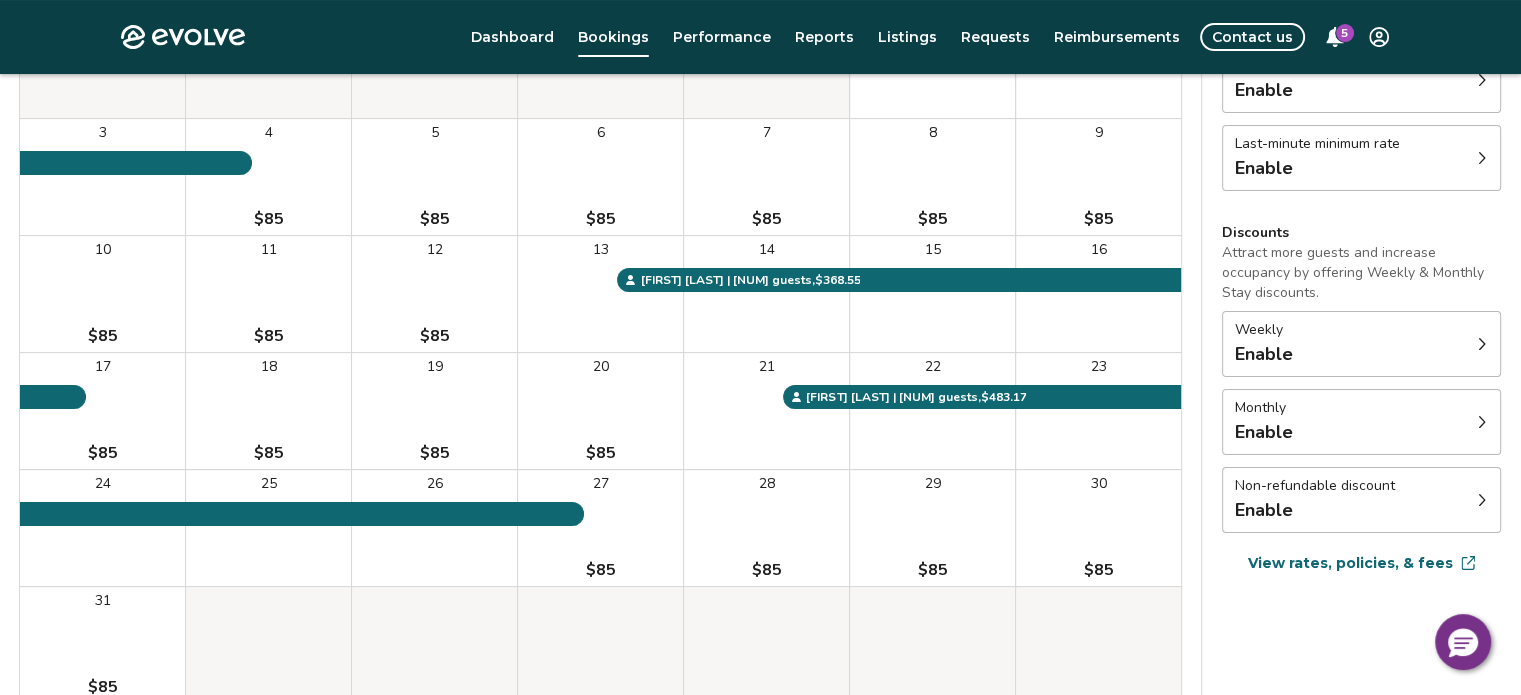 scroll, scrollTop: 309, scrollLeft: 0, axis: vertical 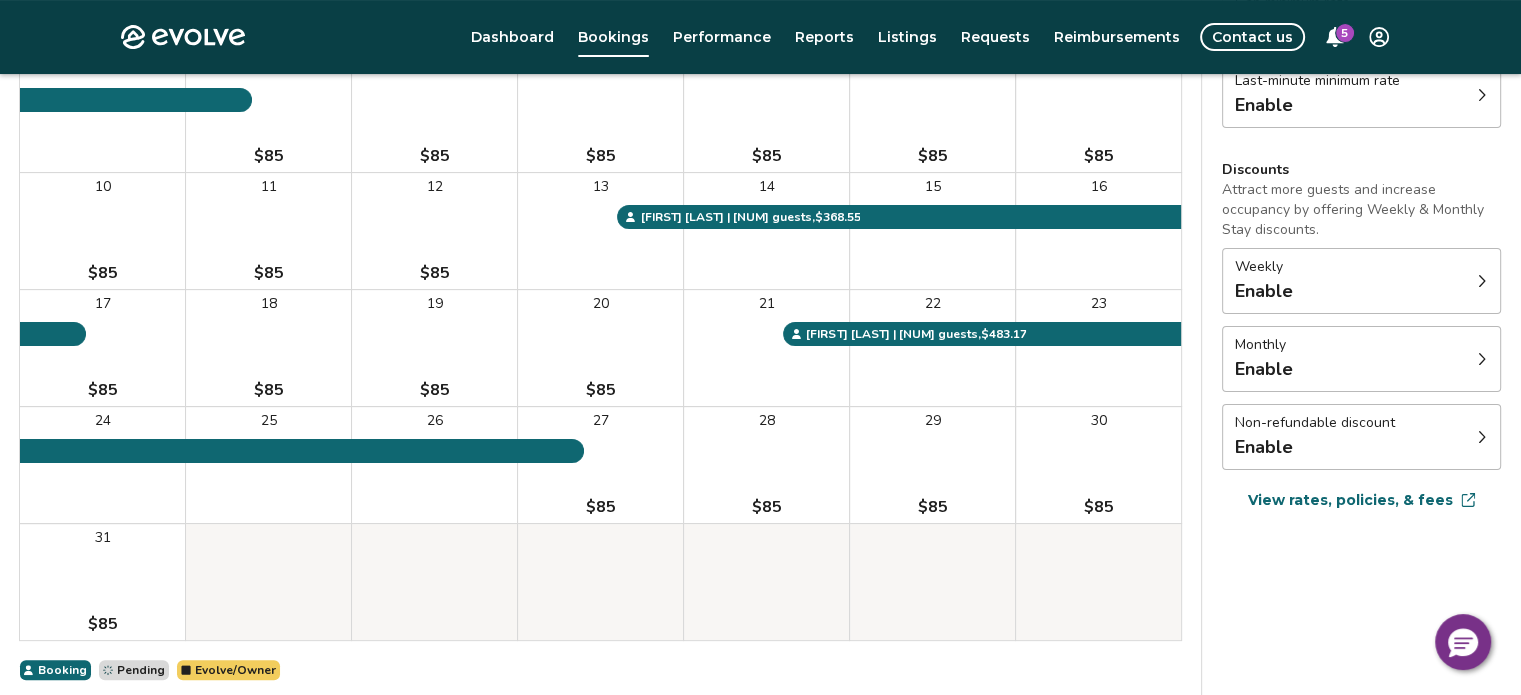 click 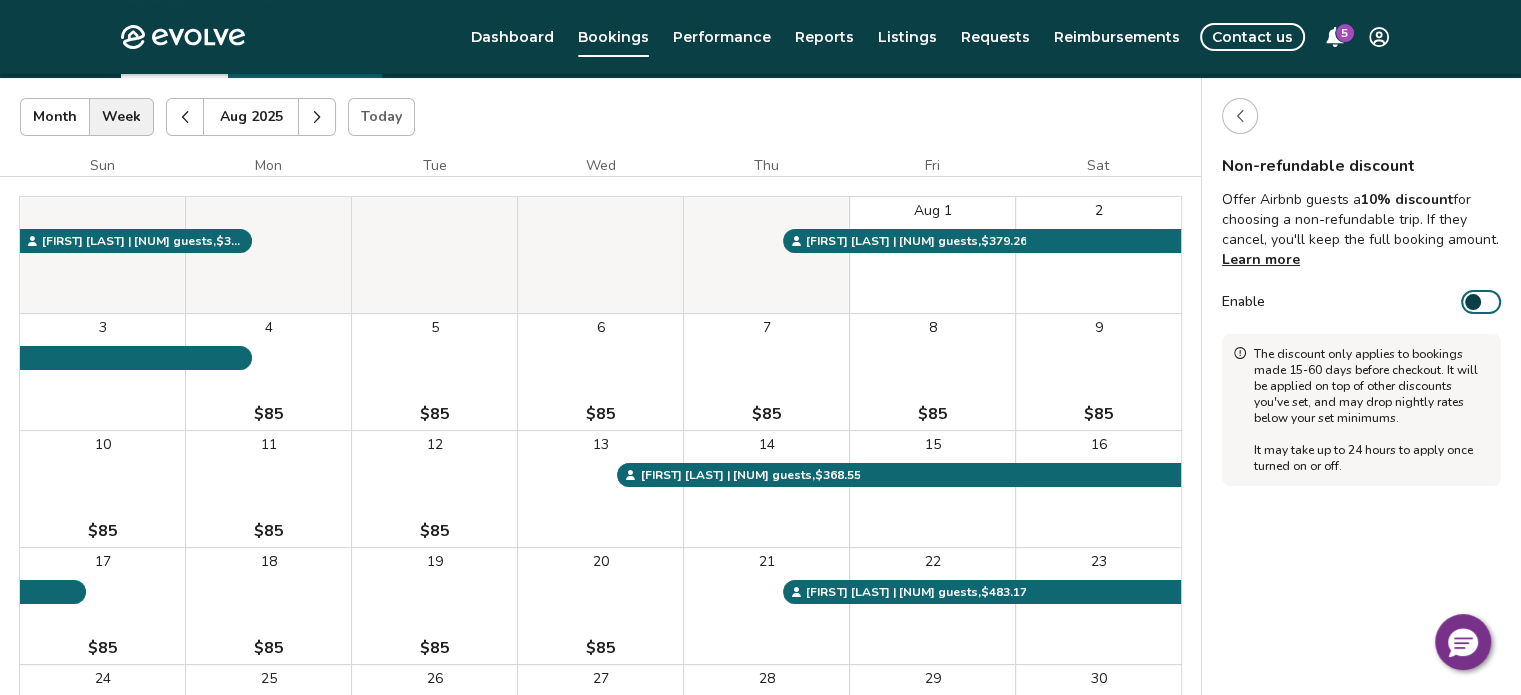 scroll, scrollTop: 59, scrollLeft: 0, axis: vertical 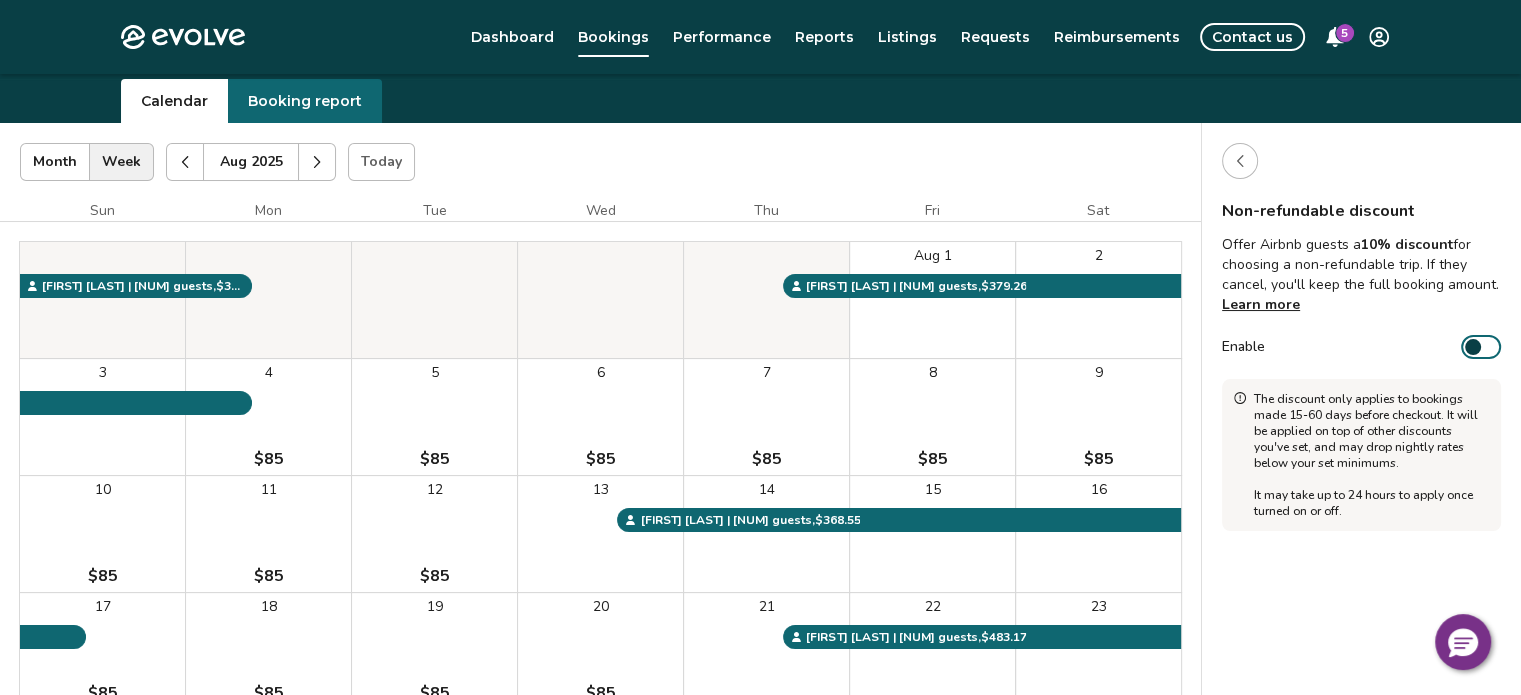 click 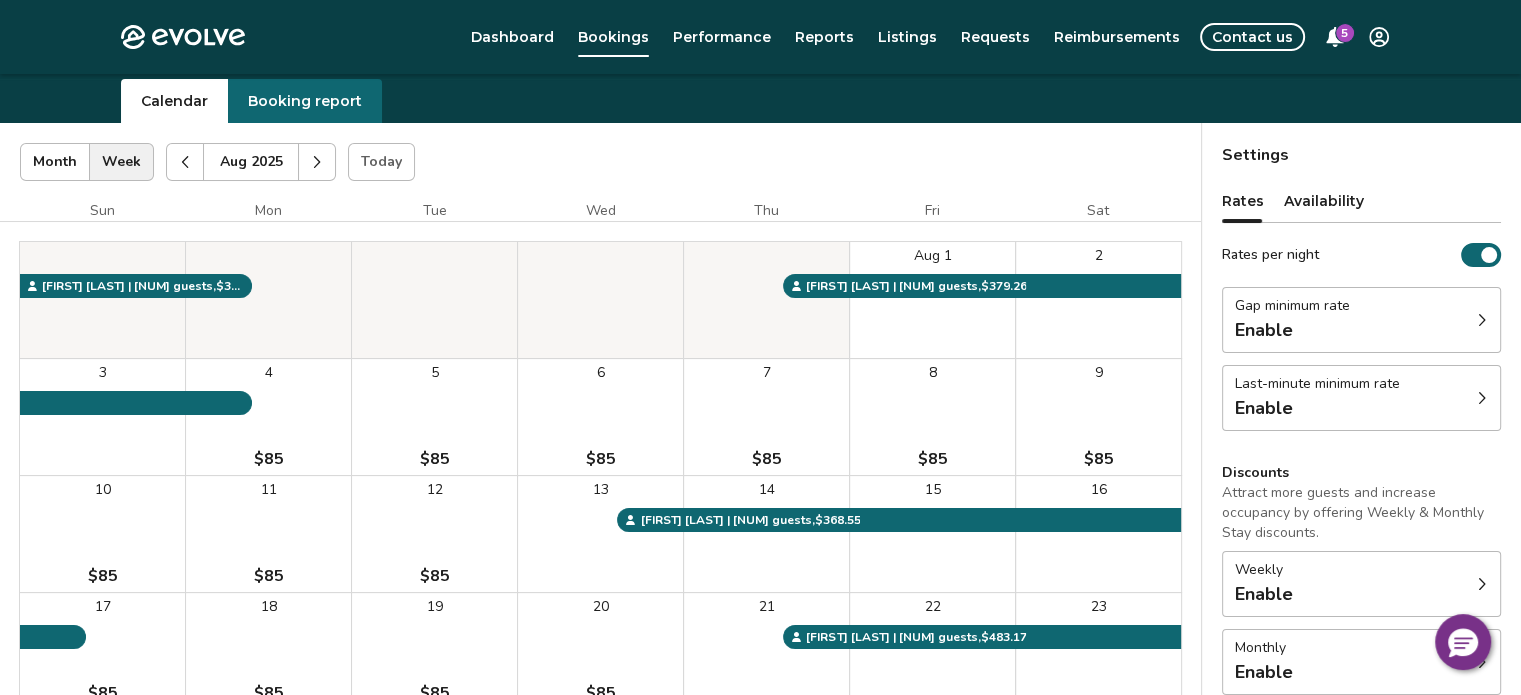 click 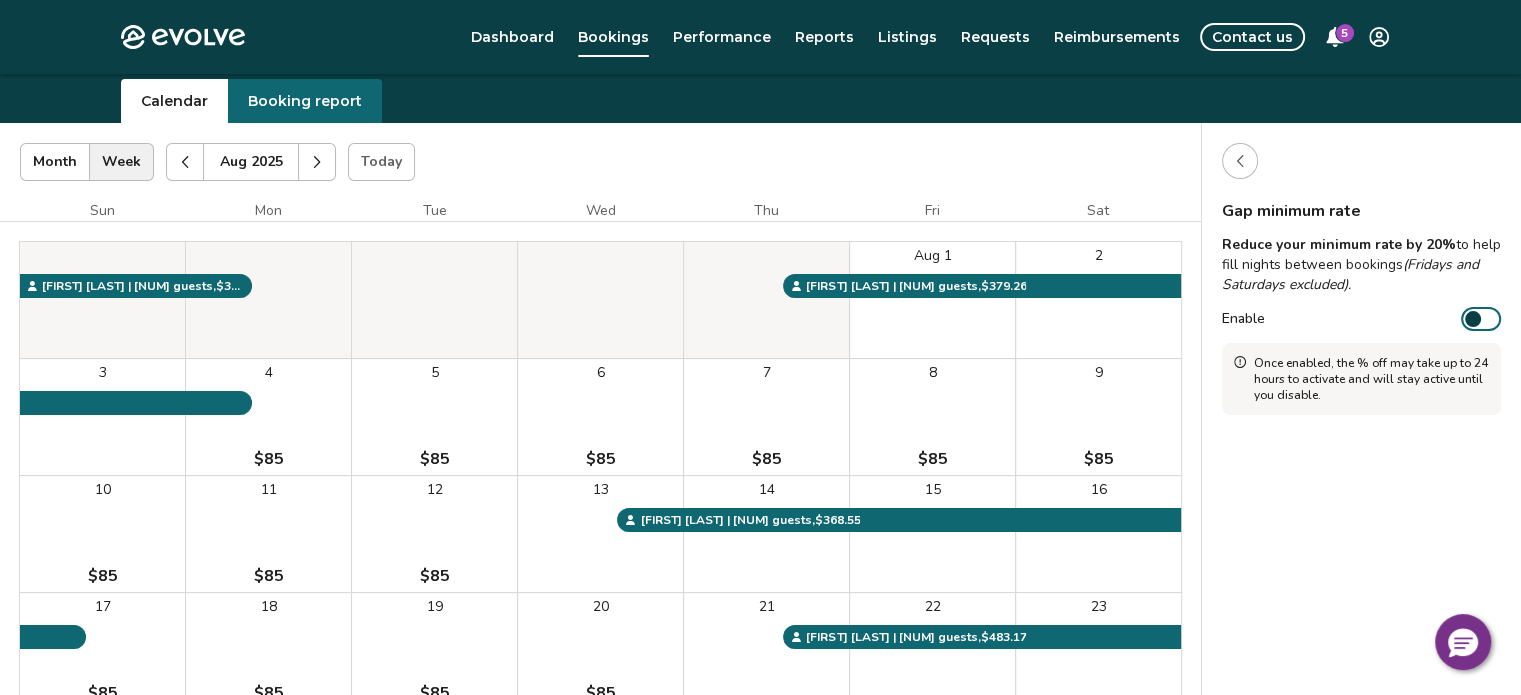 click 